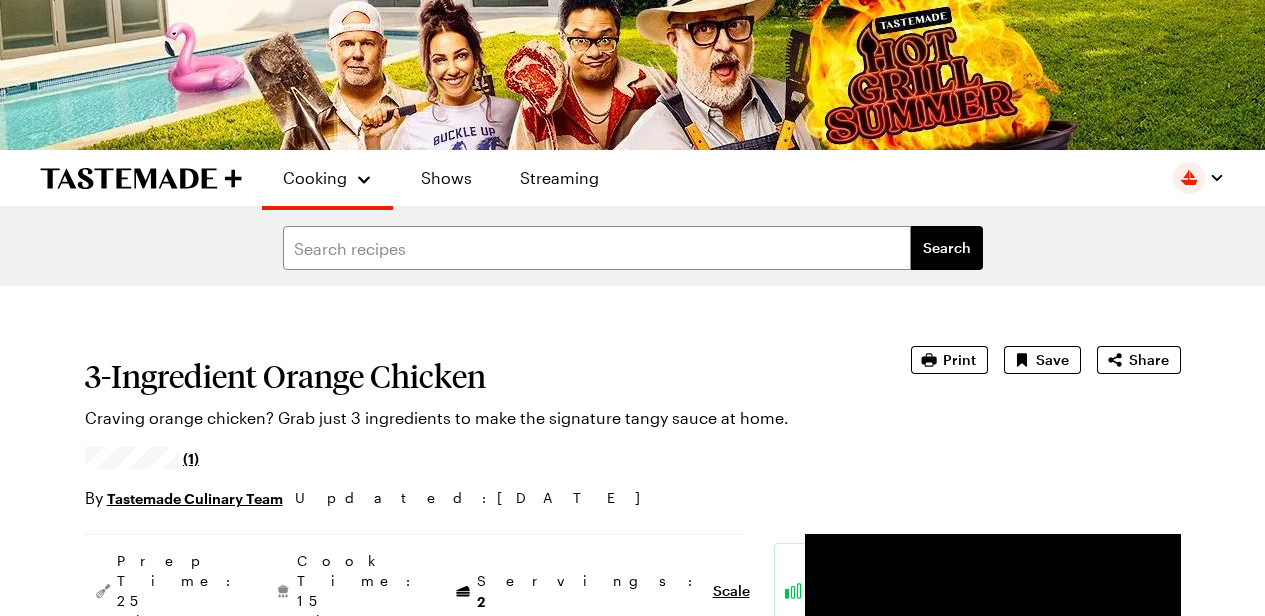 scroll, scrollTop: 470, scrollLeft: 0, axis: vertical 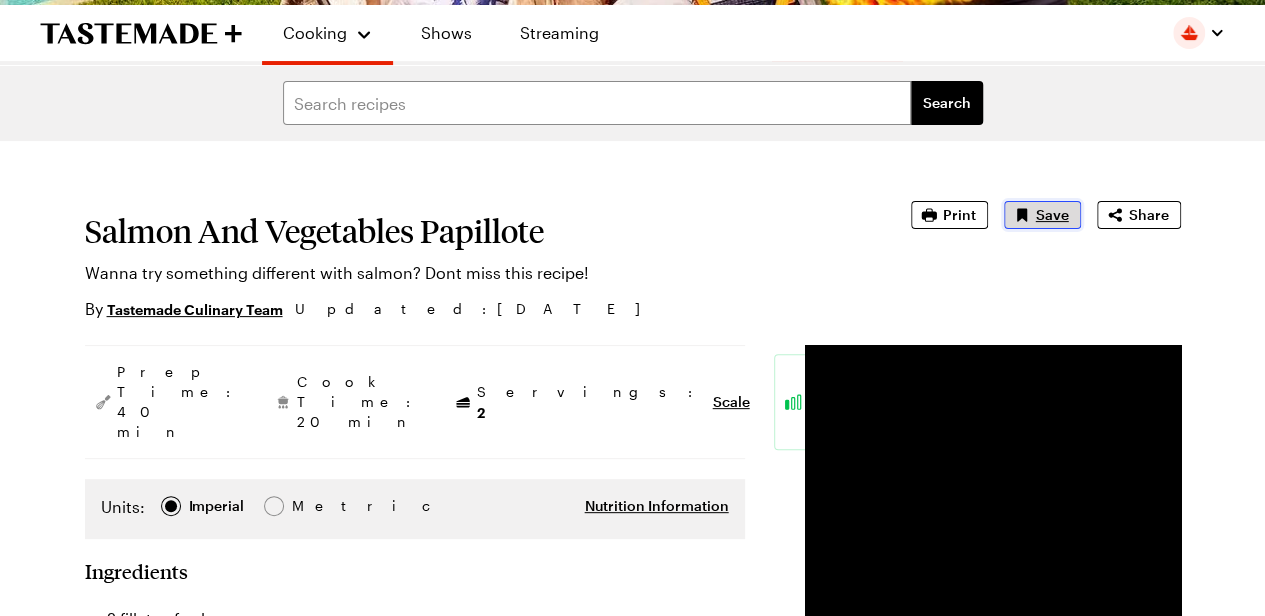 click on "Save" at bounding box center [1052, 215] 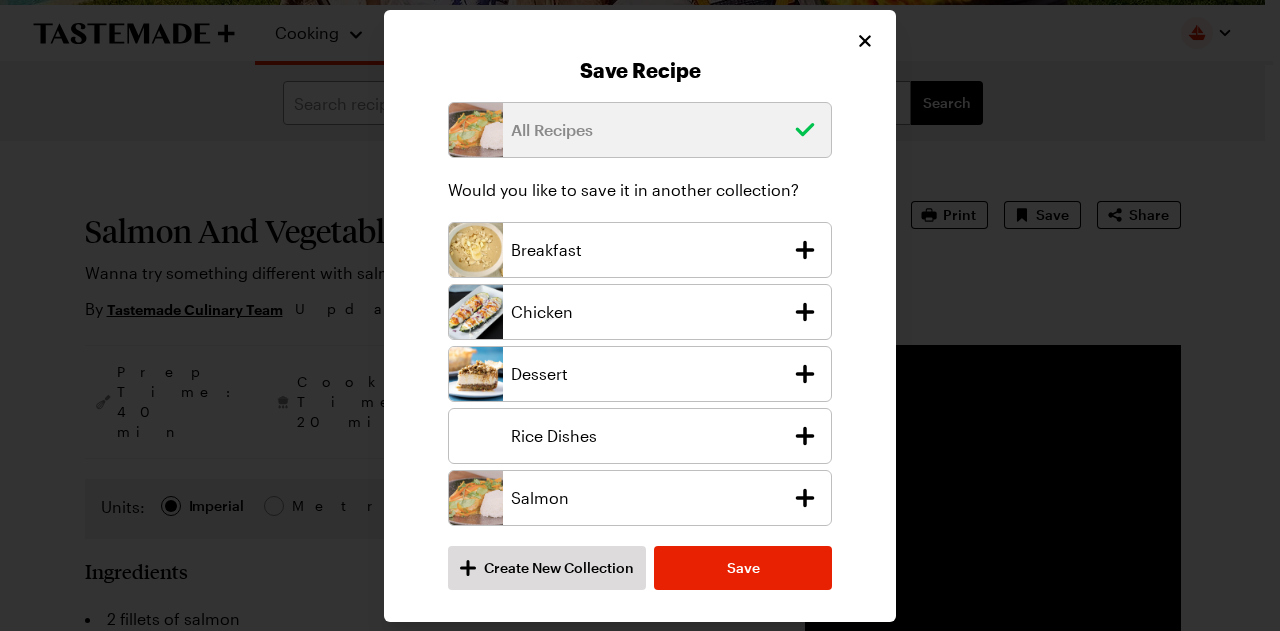 click 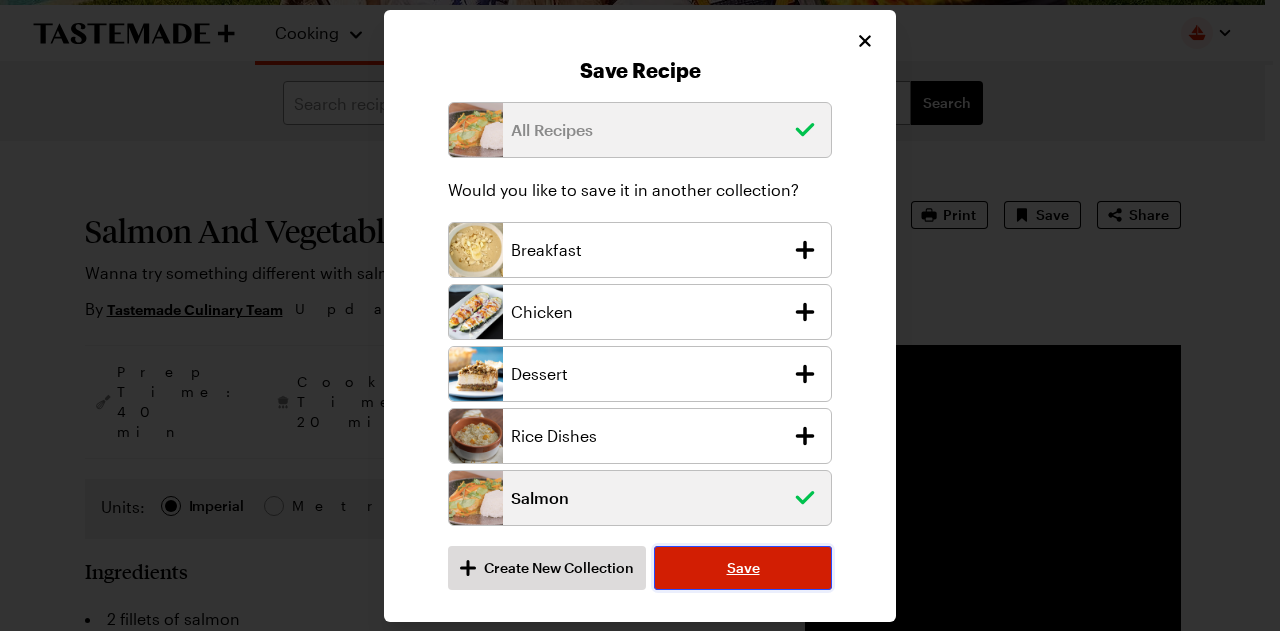 click on "Save" at bounding box center (743, 568) 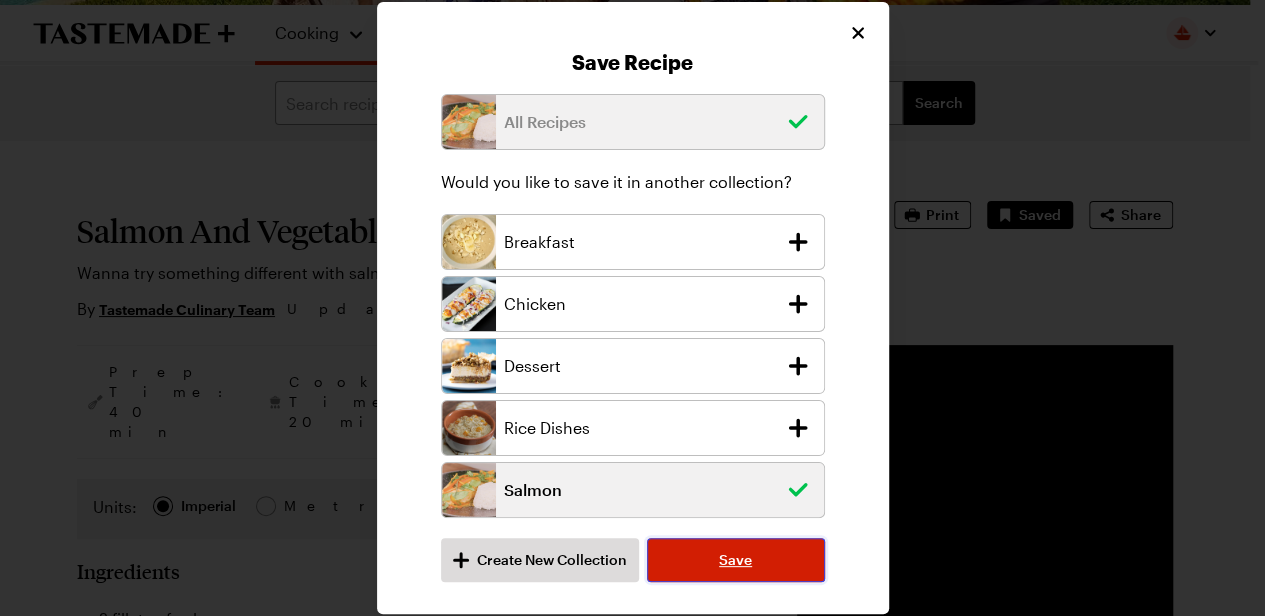 type on "x" 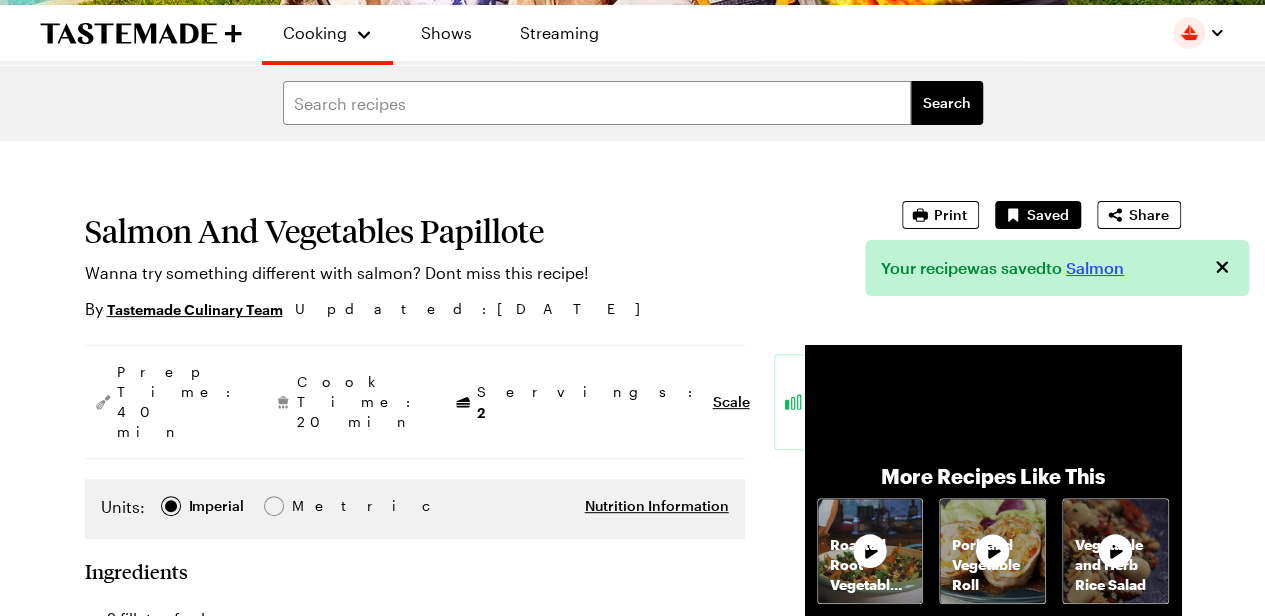 scroll, scrollTop: 0, scrollLeft: 0, axis: both 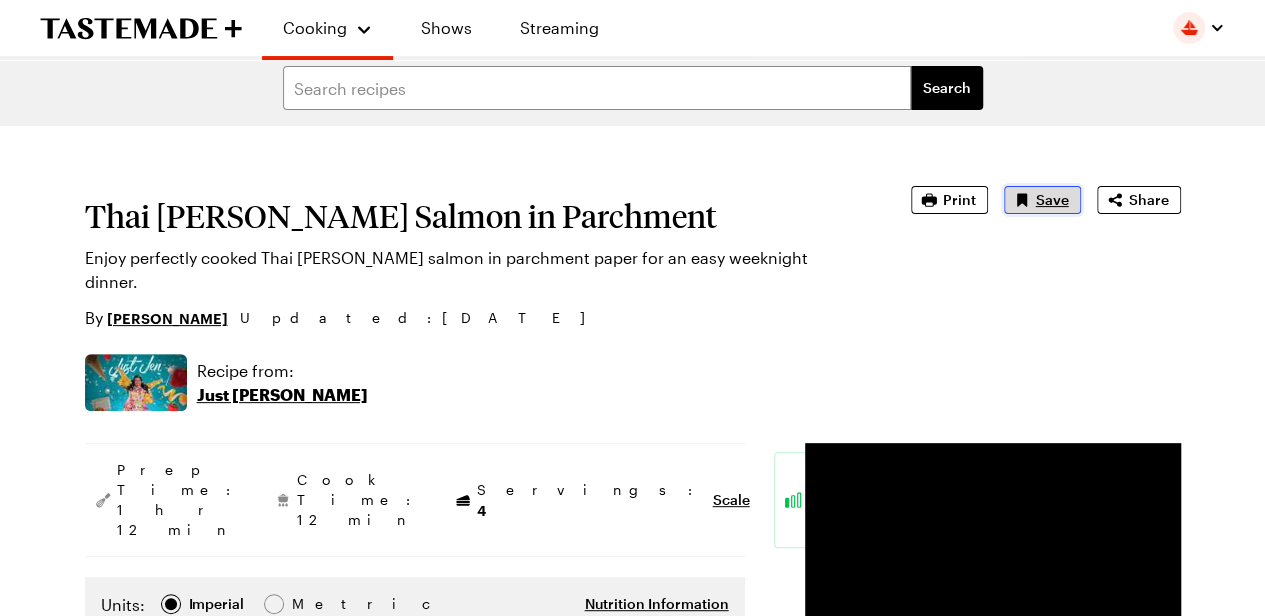 click on "Save" at bounding box center [1052, 200] 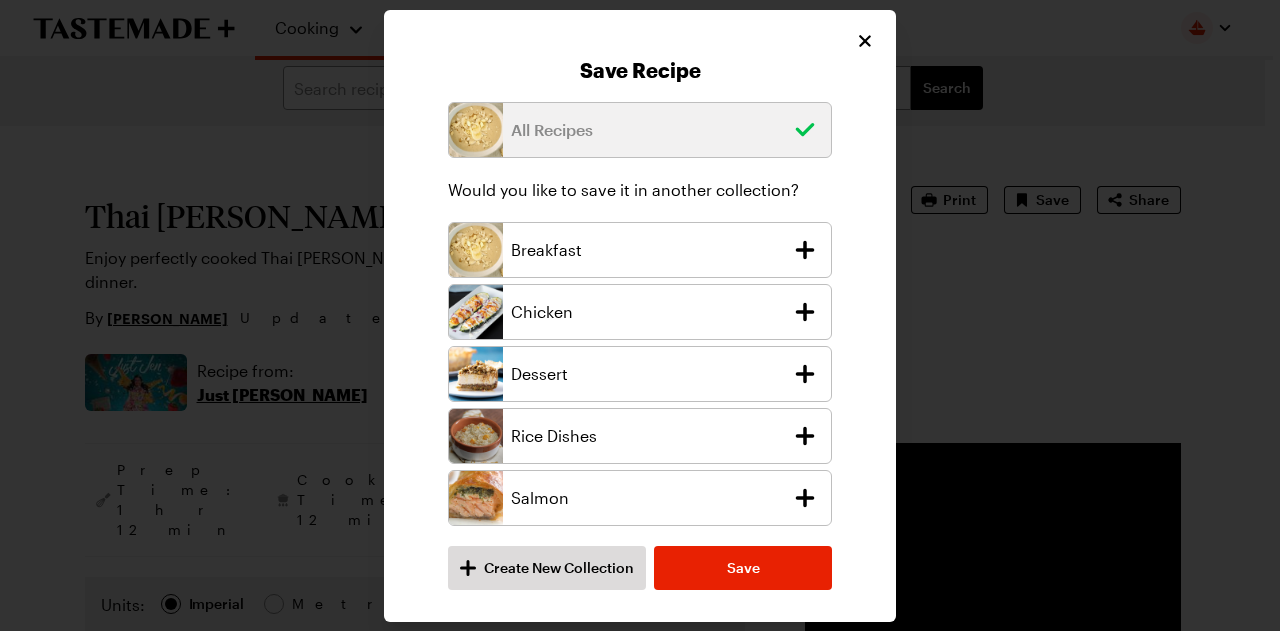 click 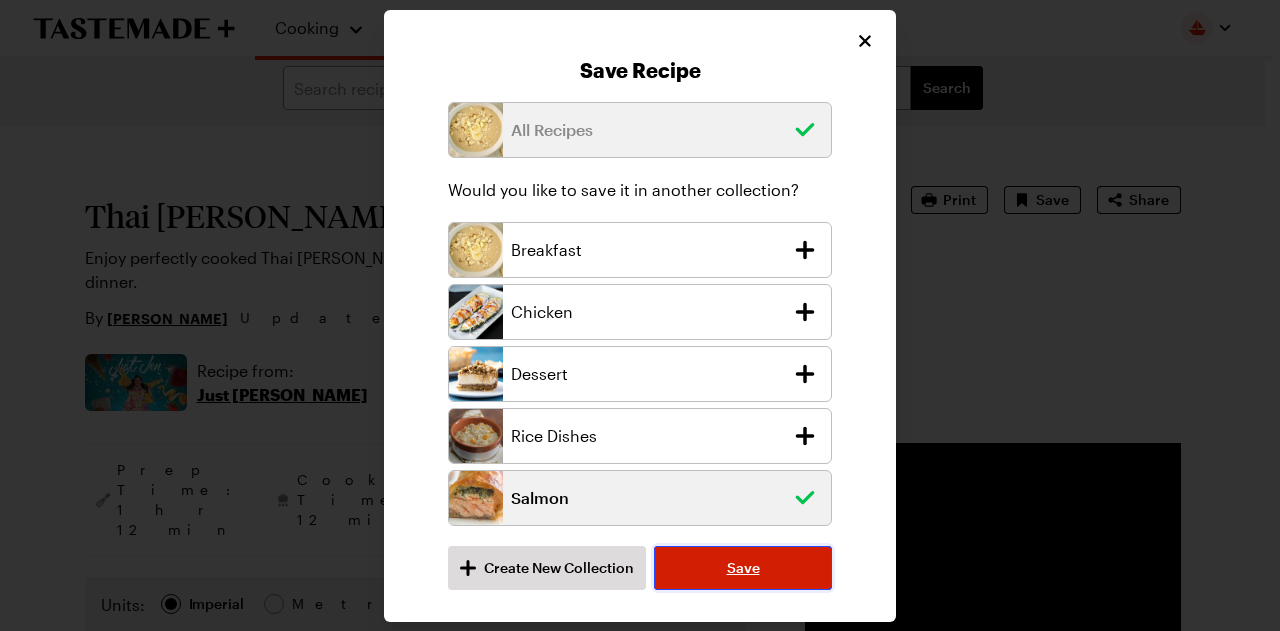 click on "Save" at bounding box center (743, 568) 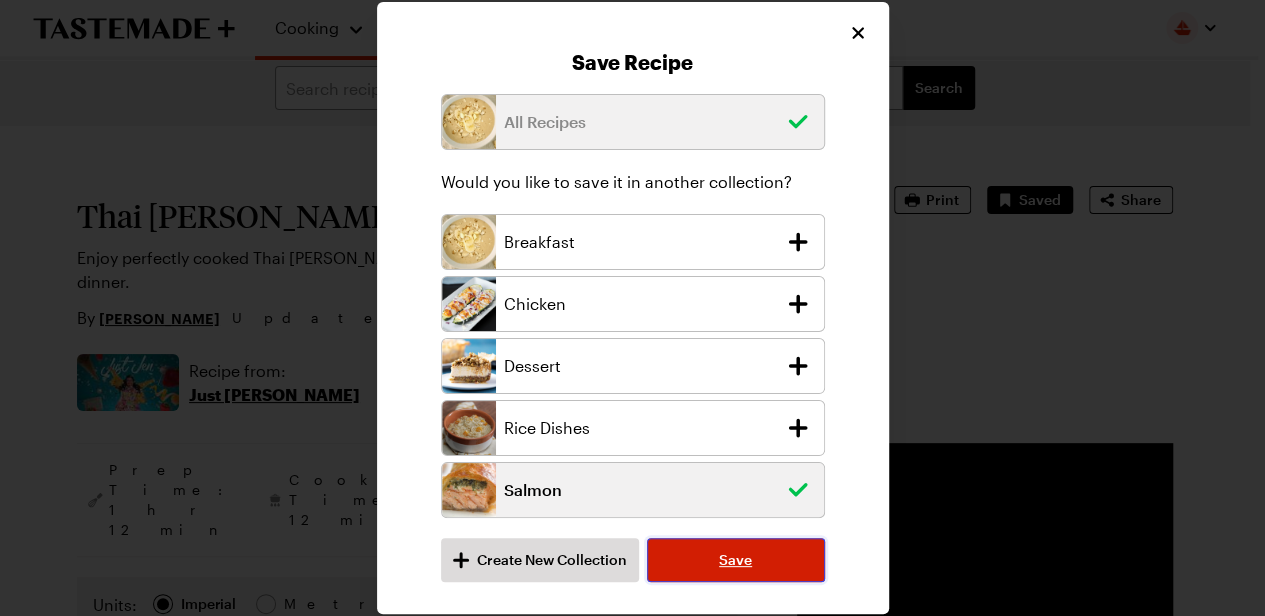 type on "x" 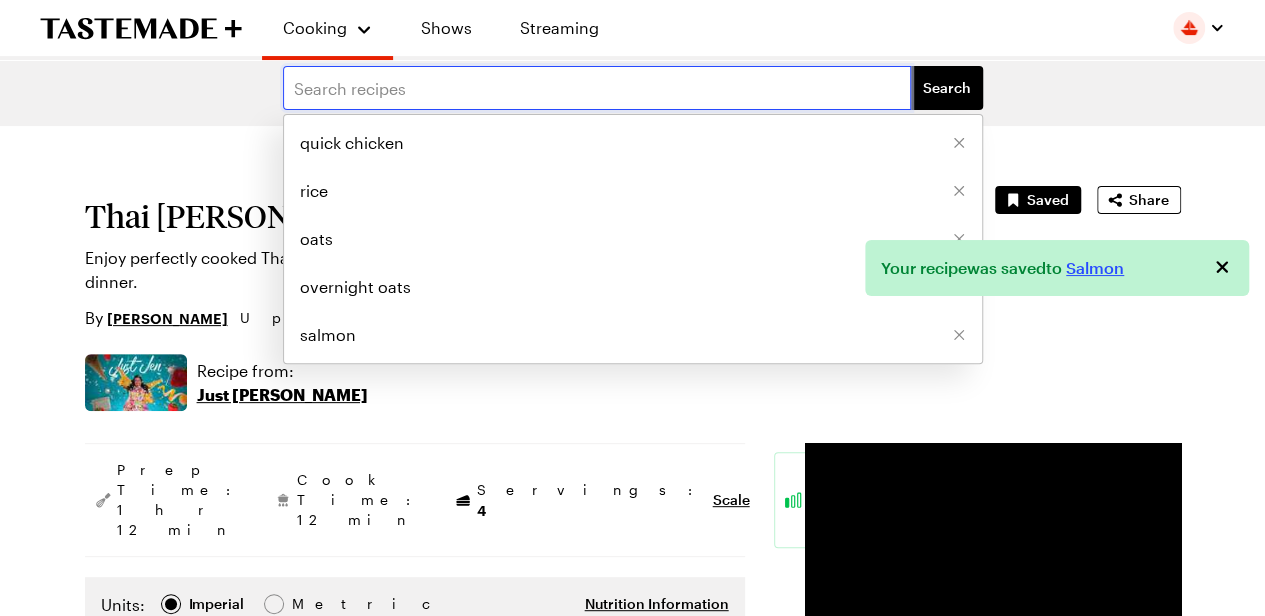 click at bounding box center (597, 88) 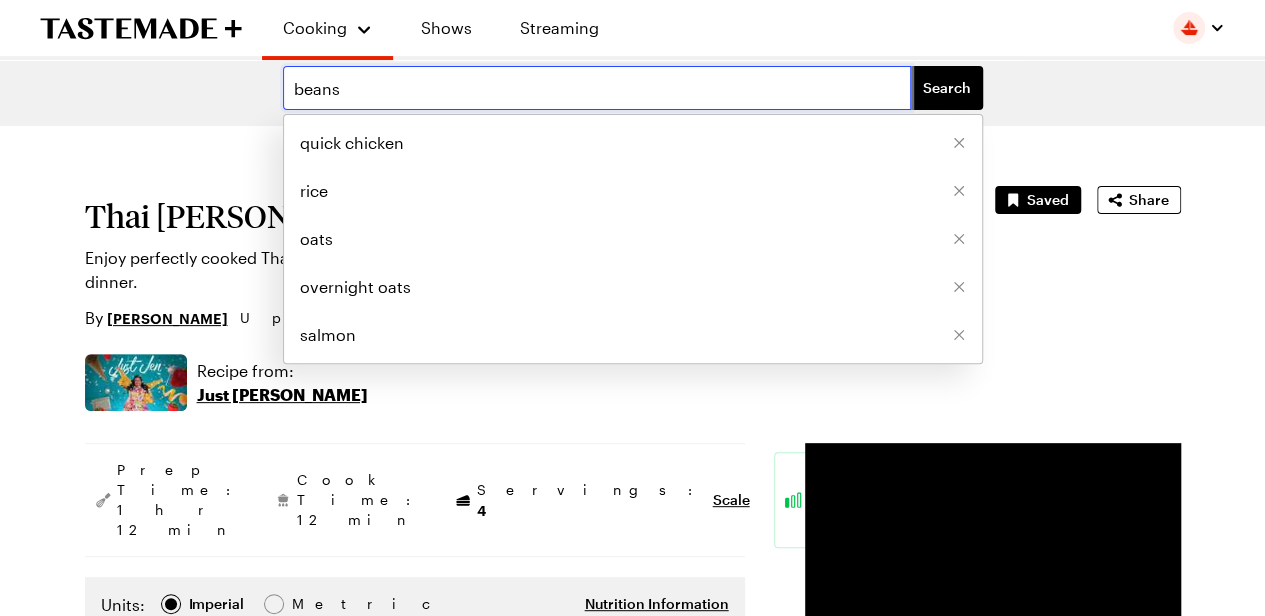 type on "beans" 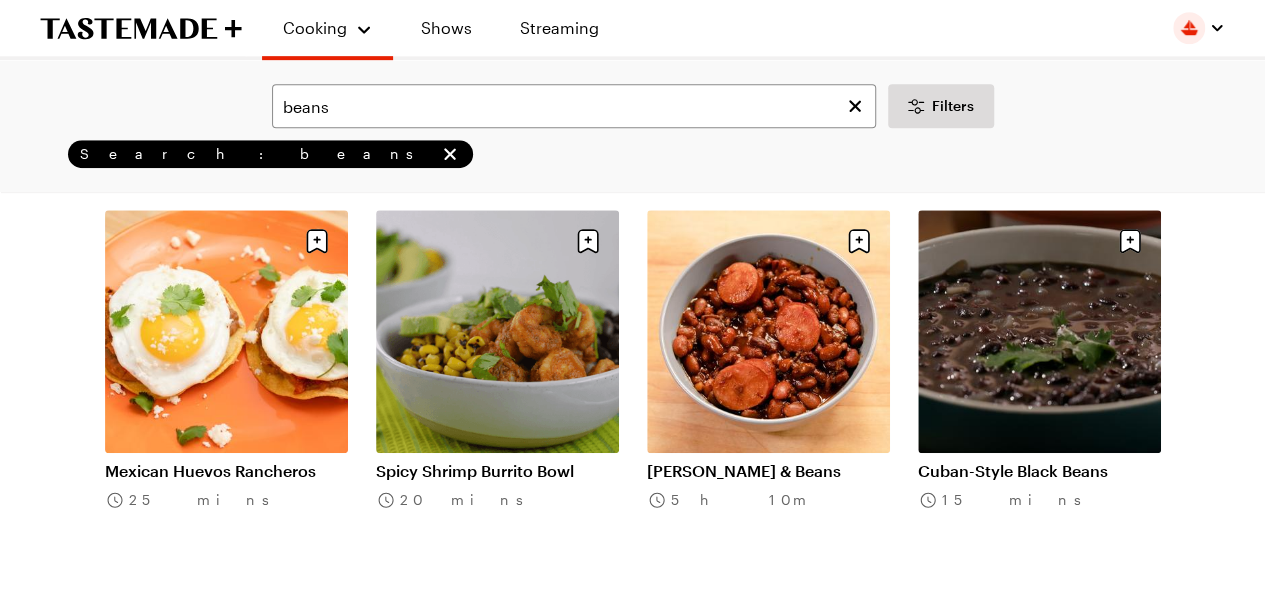scroll, scrollTop: 533, scrollLeft: 0, axis: vertical 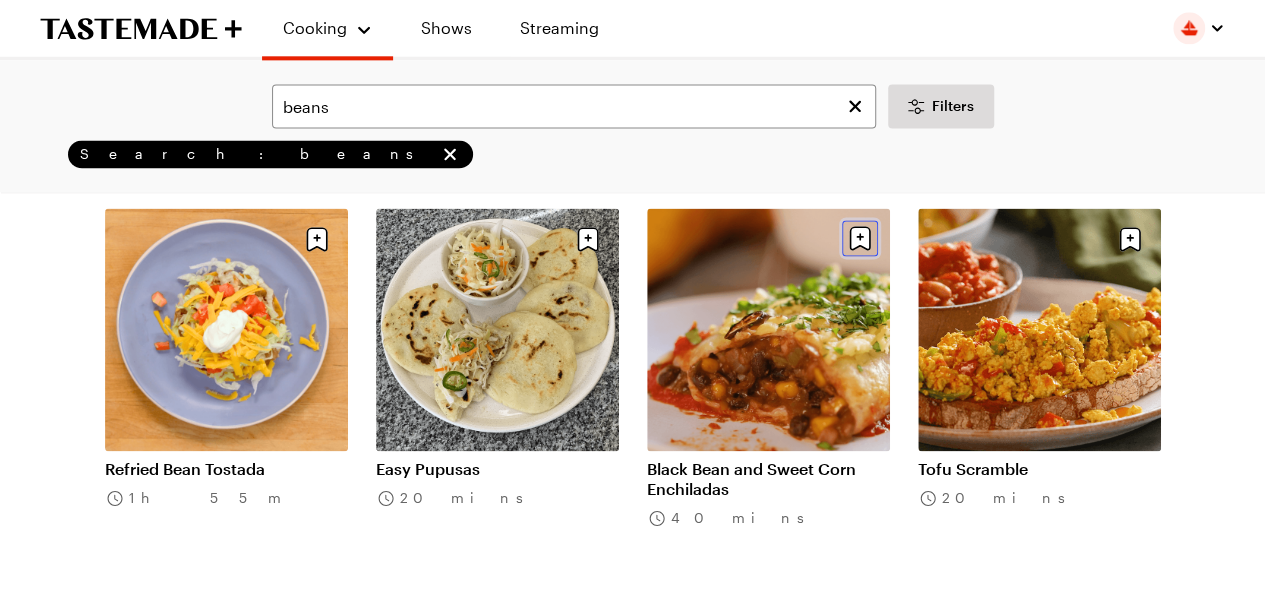 click 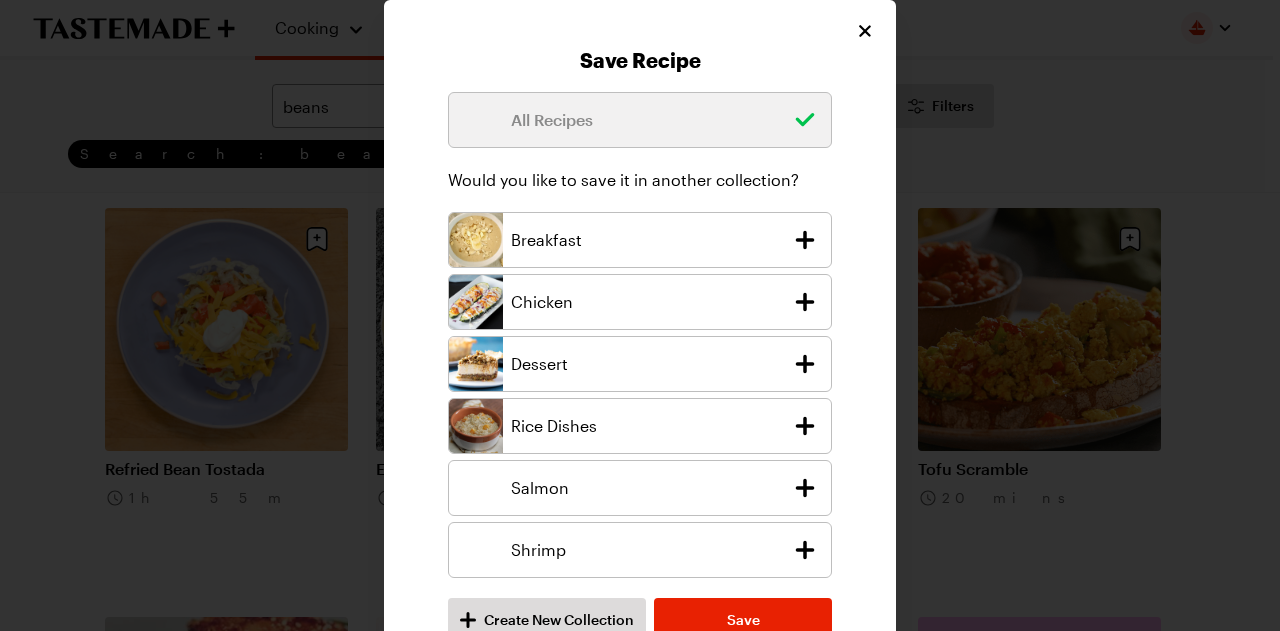 scroll, scrollTop: 38, scrollLeft: 0, axis: vertical 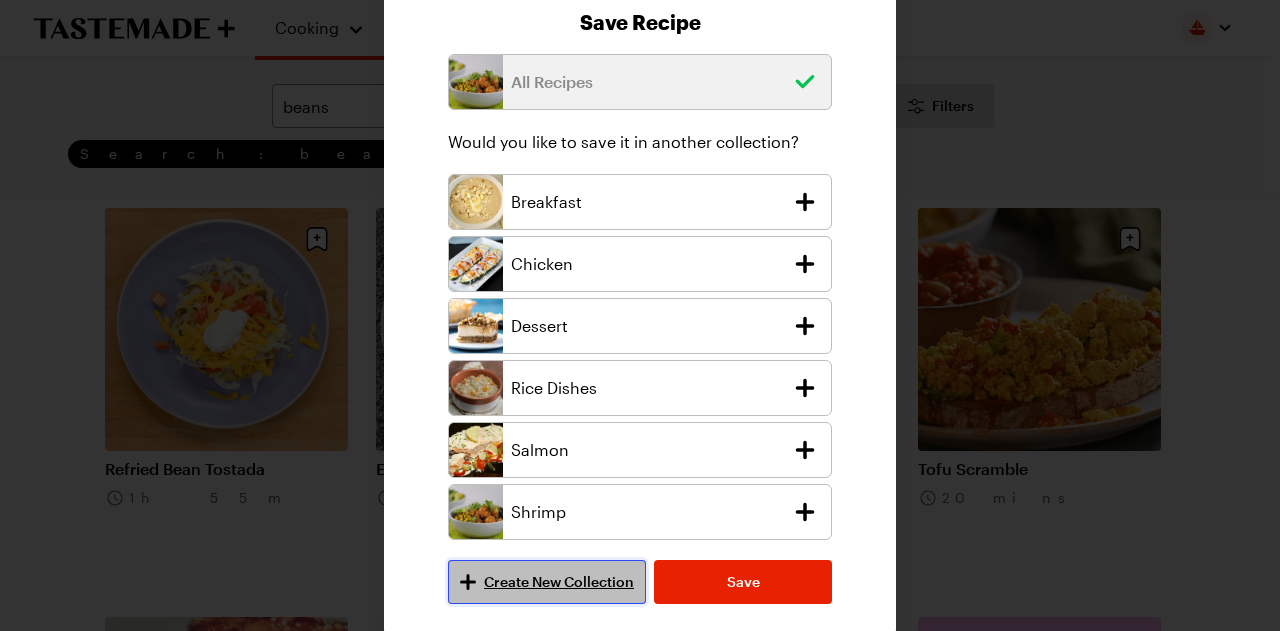 click on "Create New Collection" at bounding box center [559, 582] 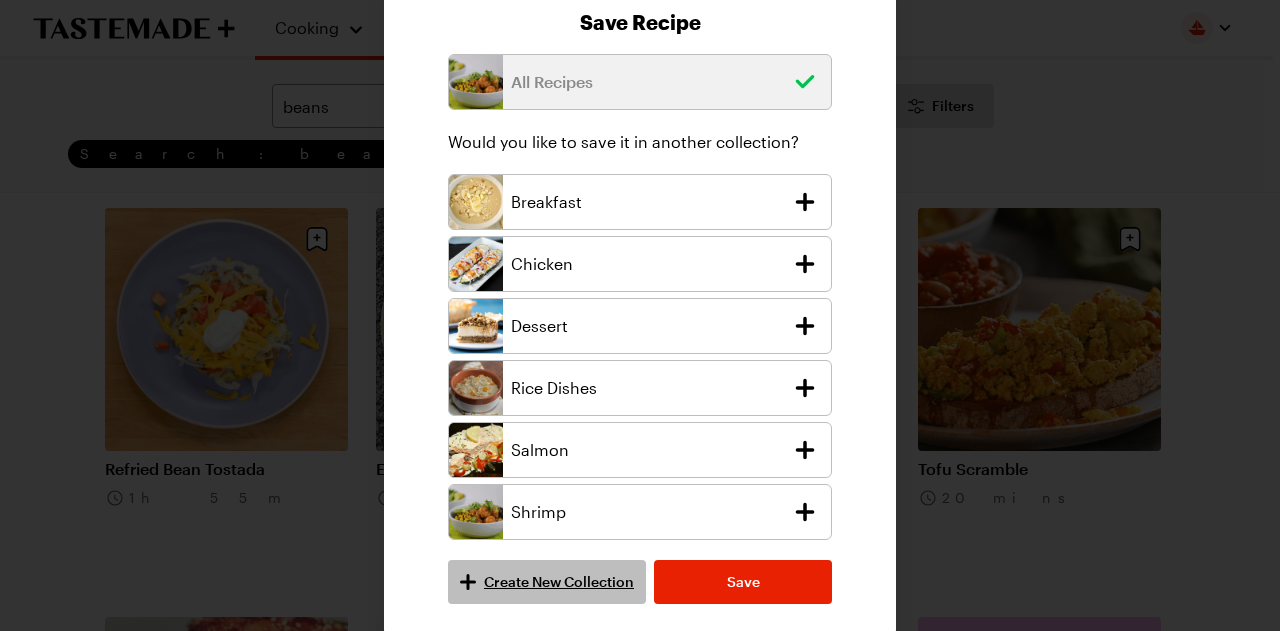 scroll, scrollTop: 0, scrollLeft: 0, axis: both 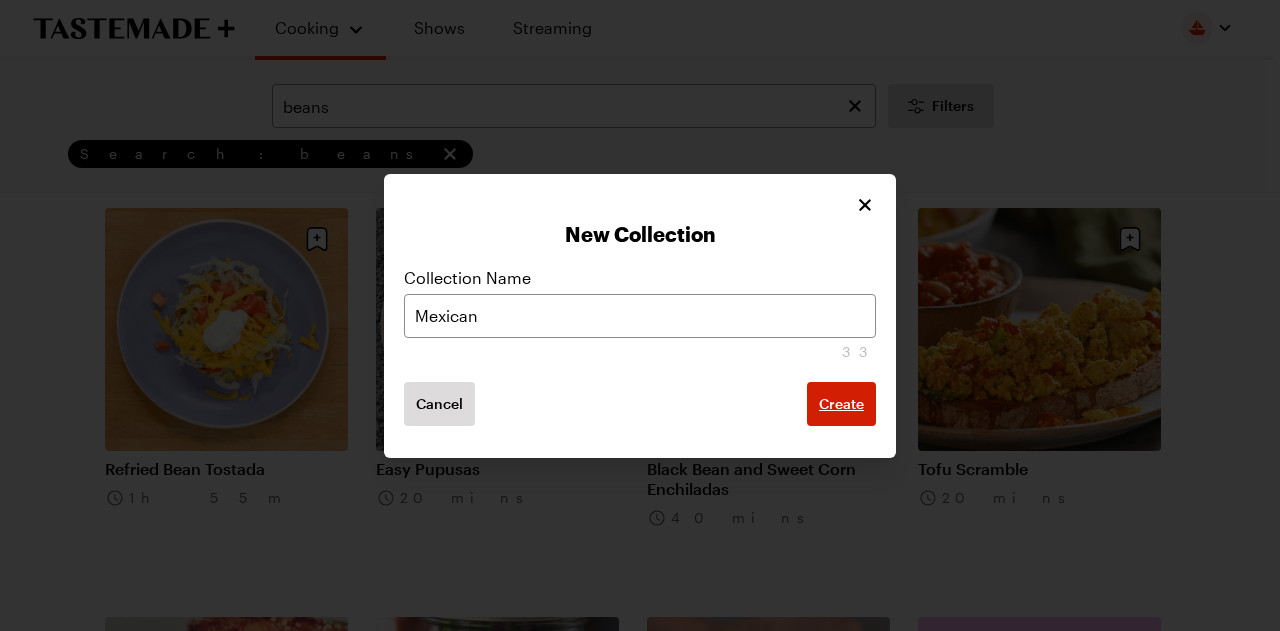 type on "Mexican" 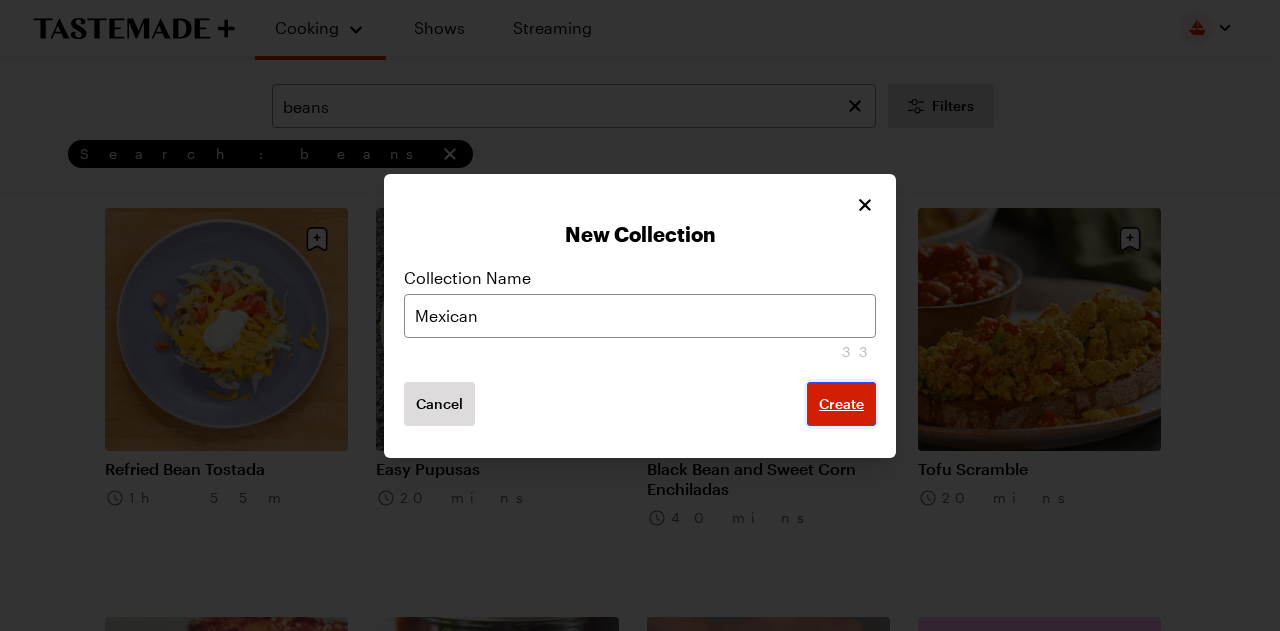 click on "Create" at bounding box center (841, 404) 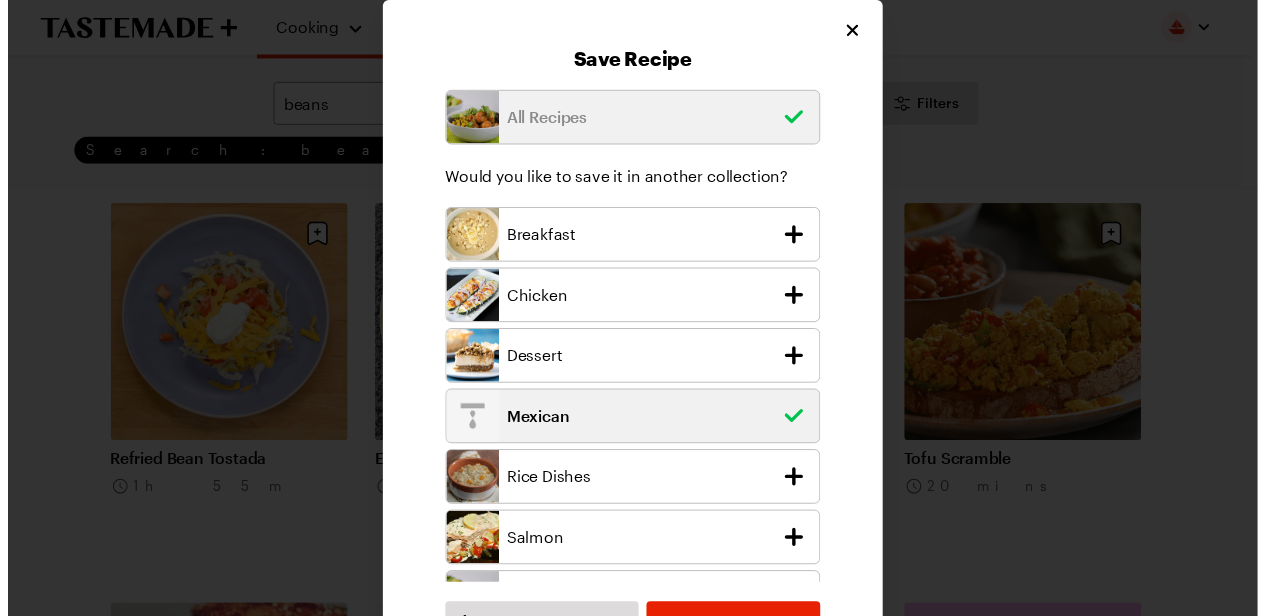 scroll, scrollTop: 60, scrollLeft: 0, axis: vertical 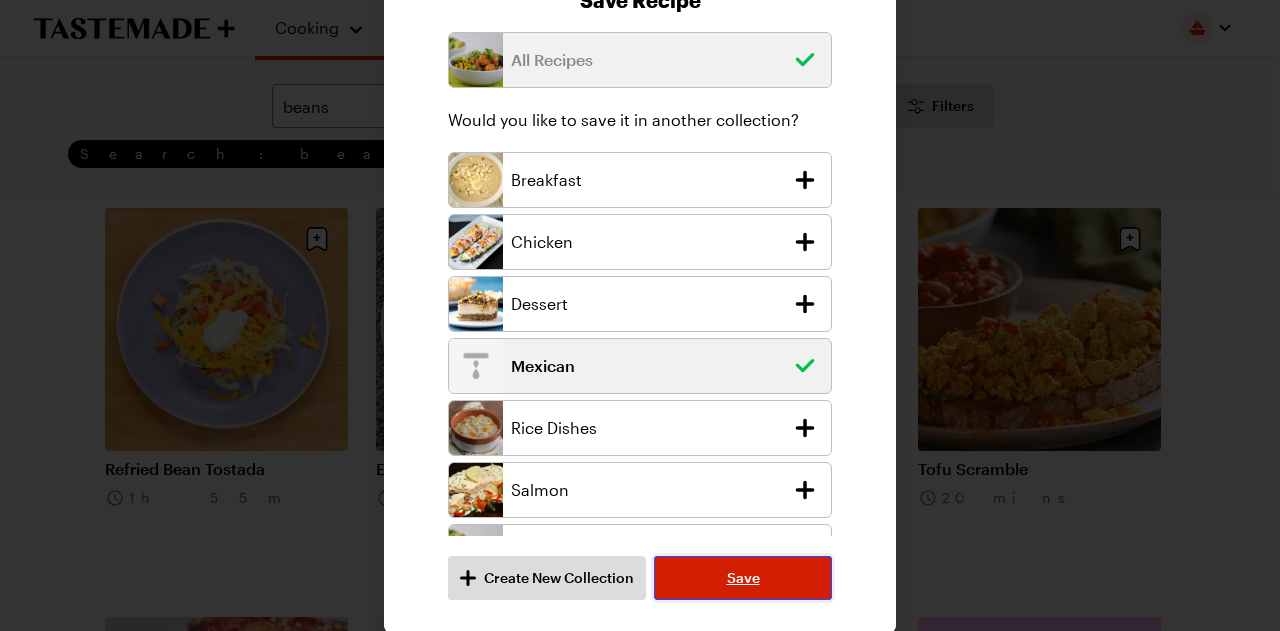 click on "Save" at bounding box center [743, 578] 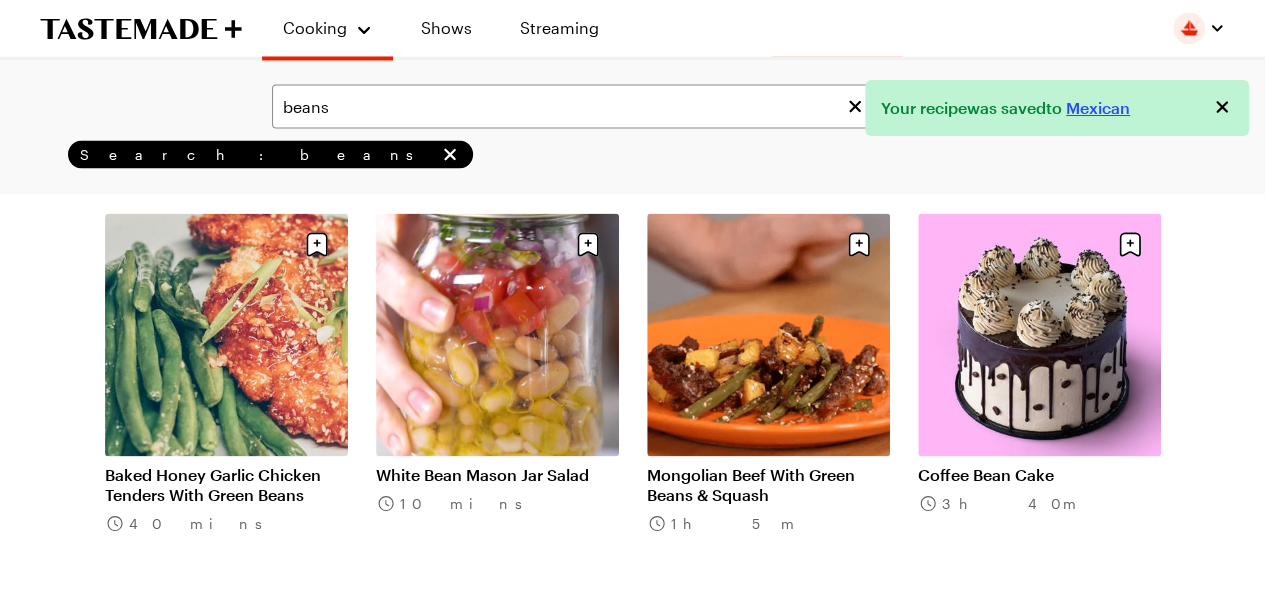 scroll, scrollTop: 1757, scrollLeft: 0, axis: vertical 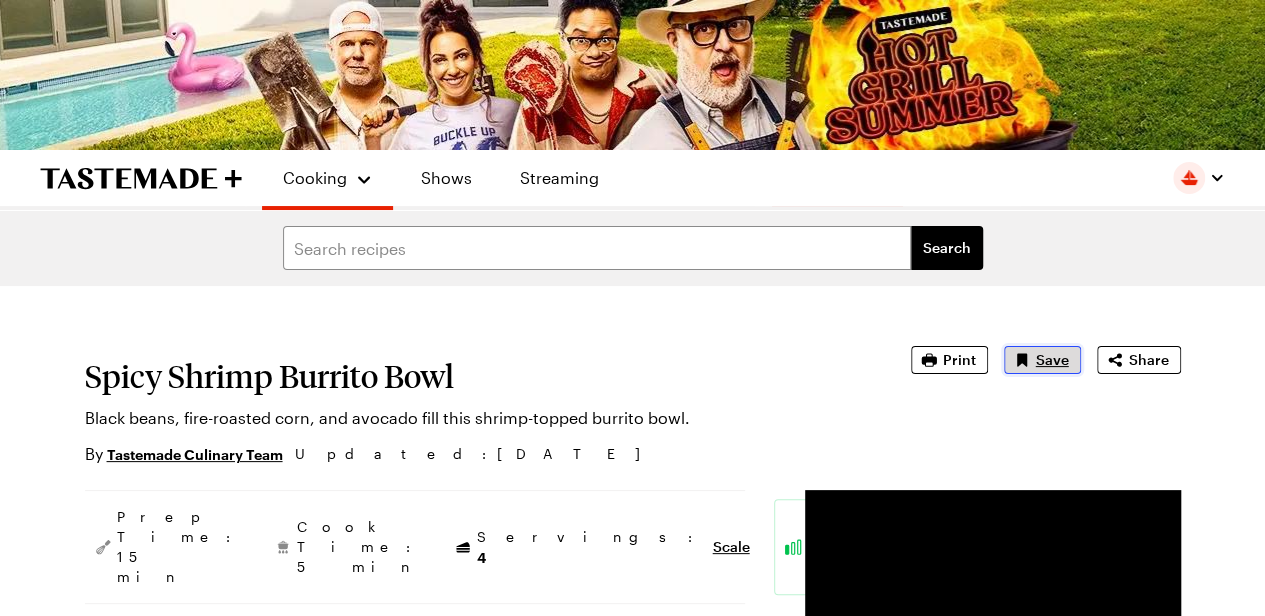 click on "Save" at bounding box center (1052, 360) 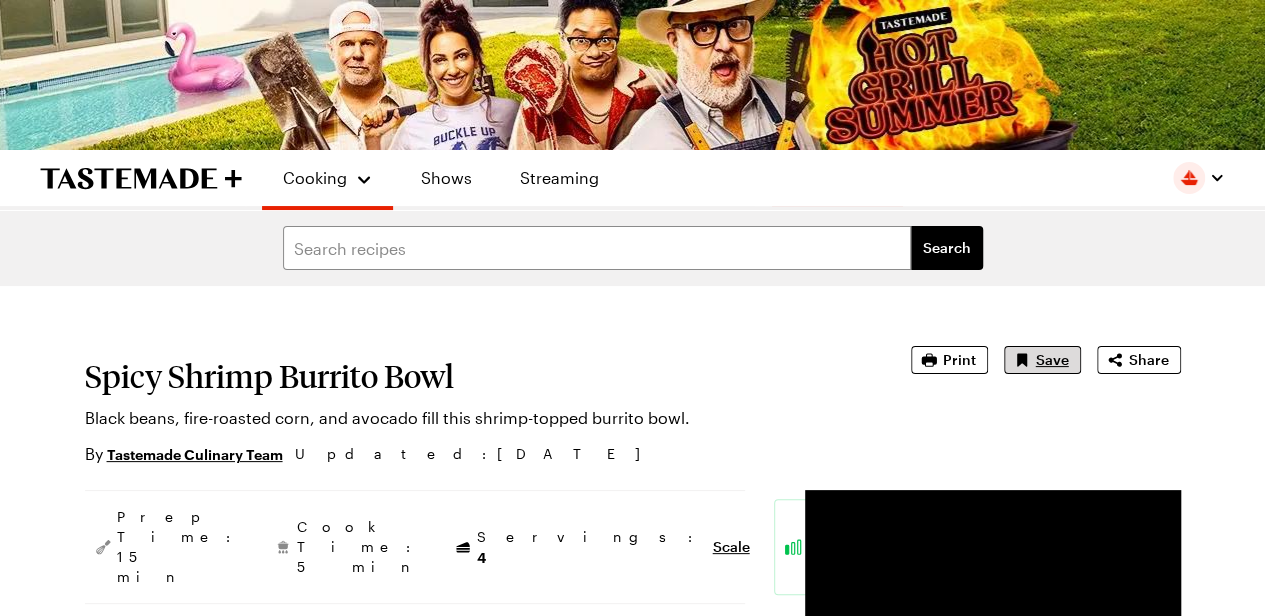 type on "x" 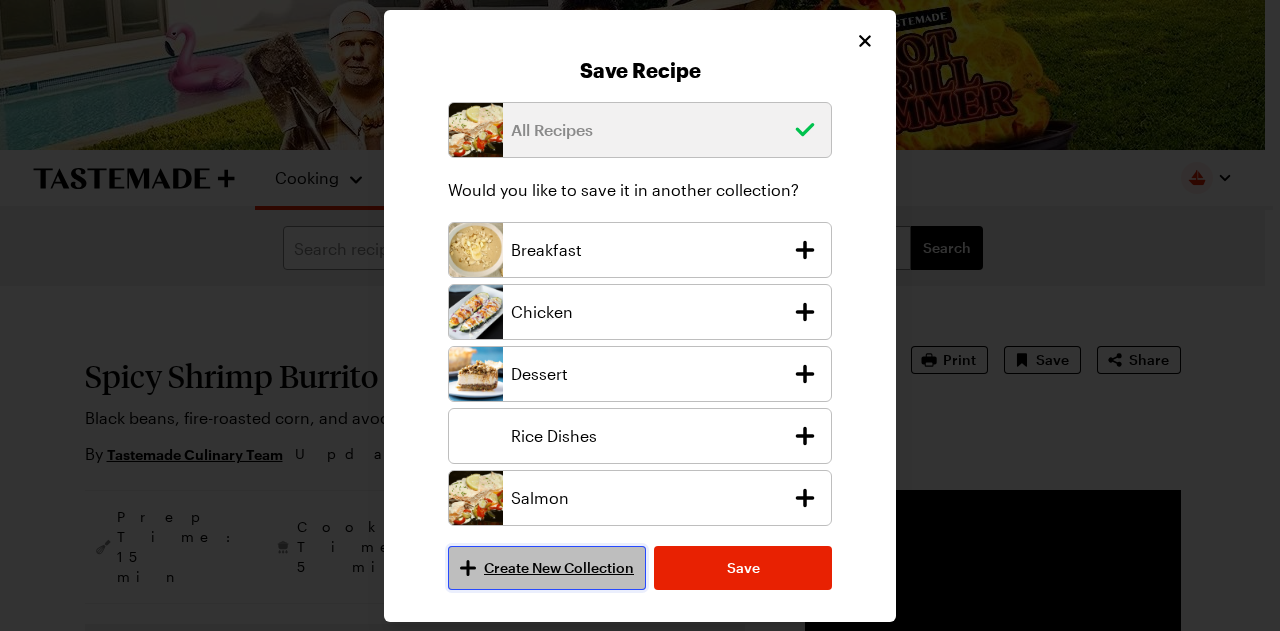 click on "Create New Collection" at bounding box center (559, 568) 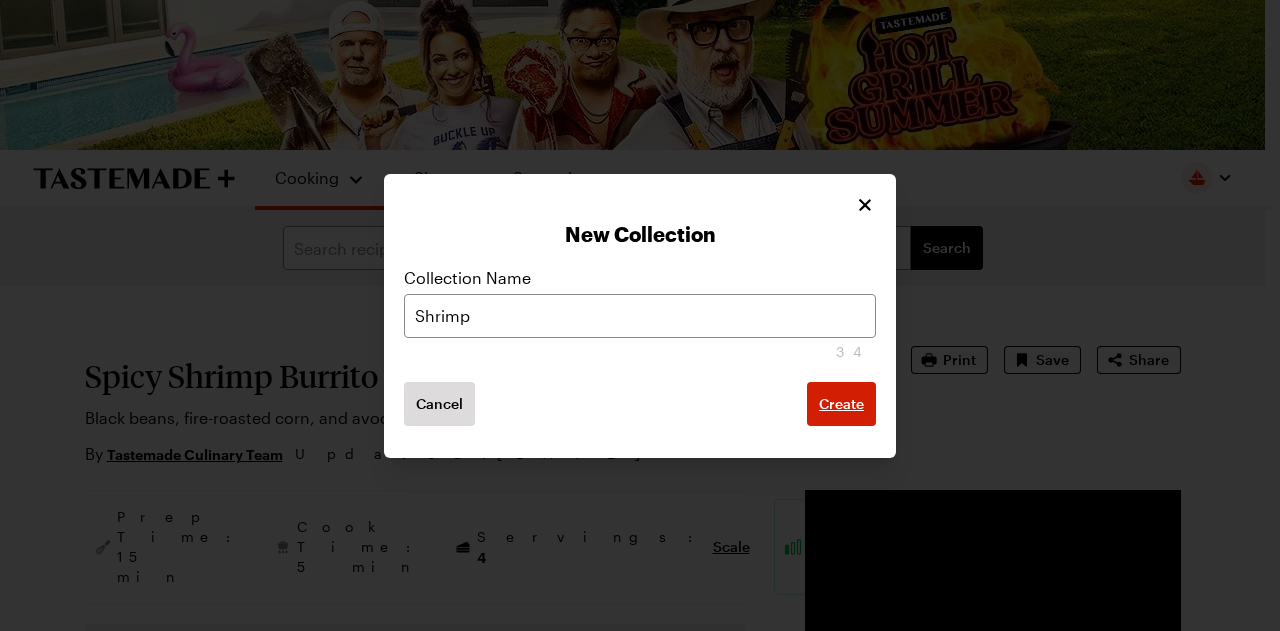 type on "Shrimp" 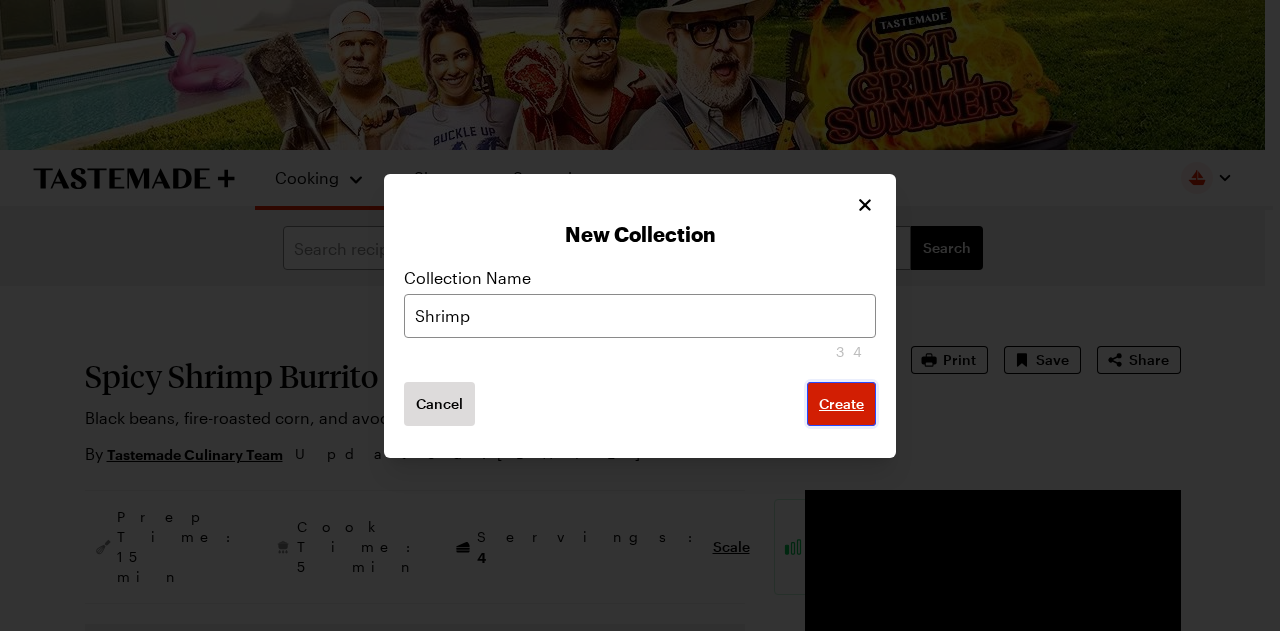 click on "Create" at bounding box center [841, 404] 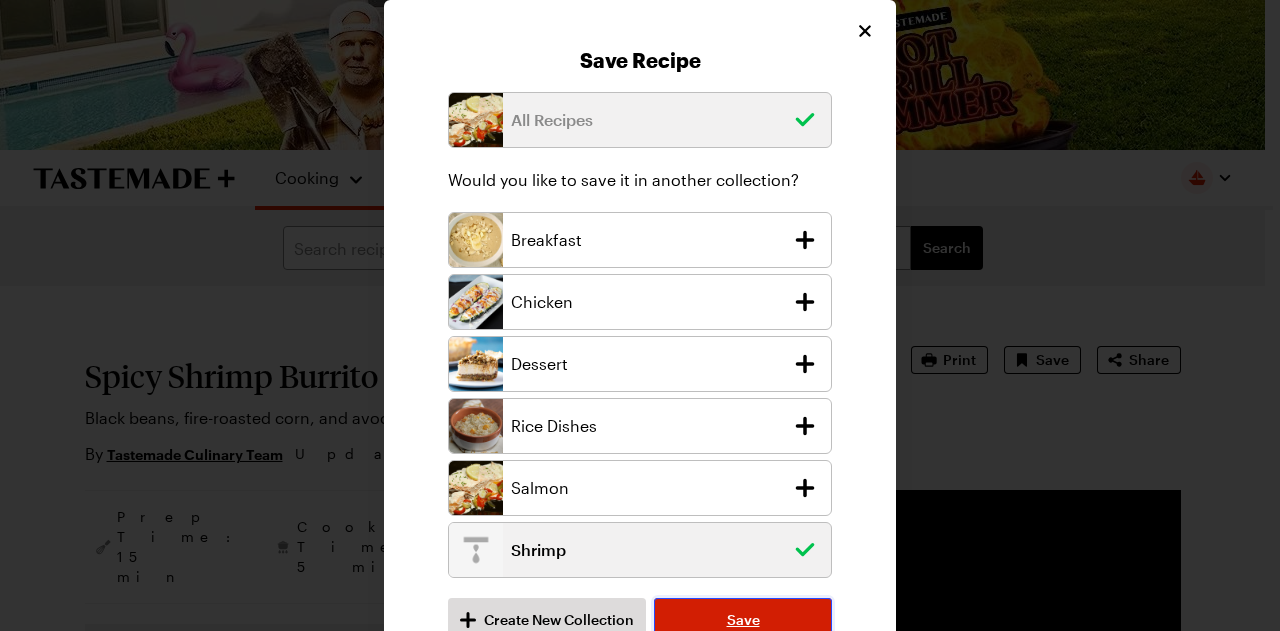 click on "Save" at bounding box center (743, 620) 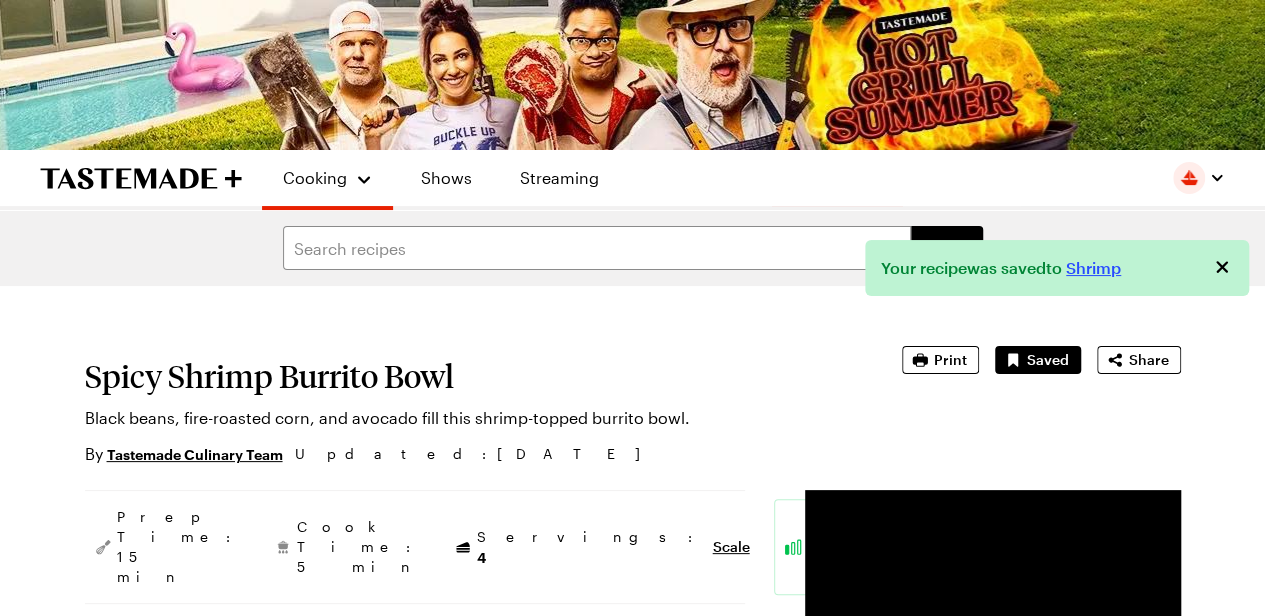 type on "x" 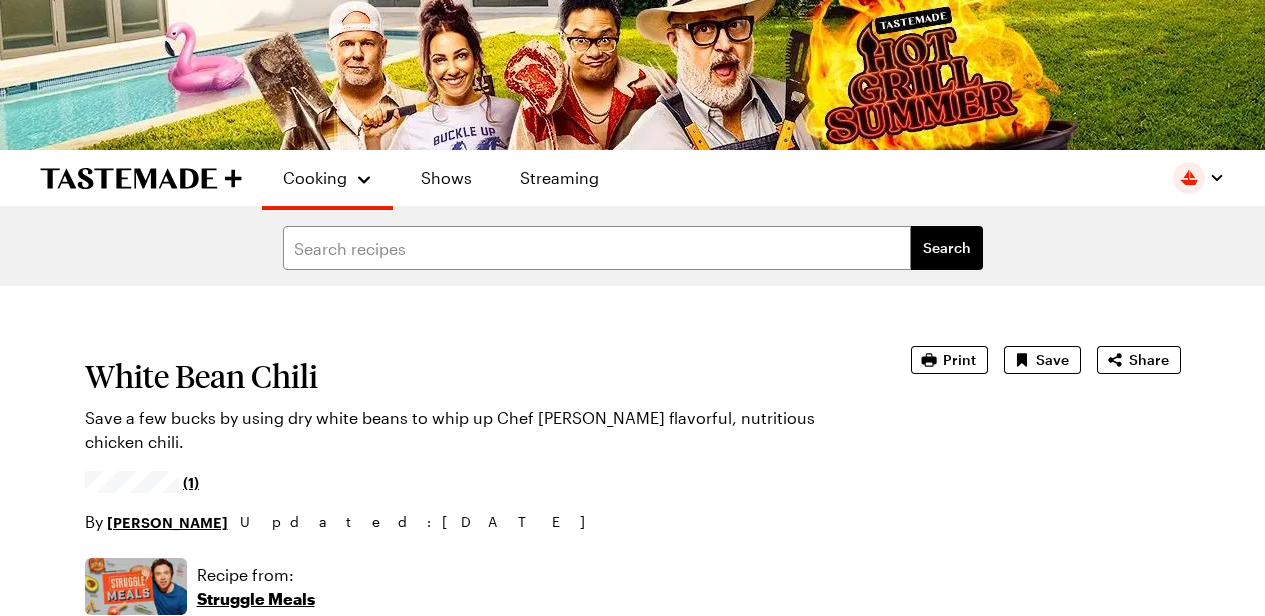 scroll, scrollTop: 0, scrollLeft: 0, axis: both 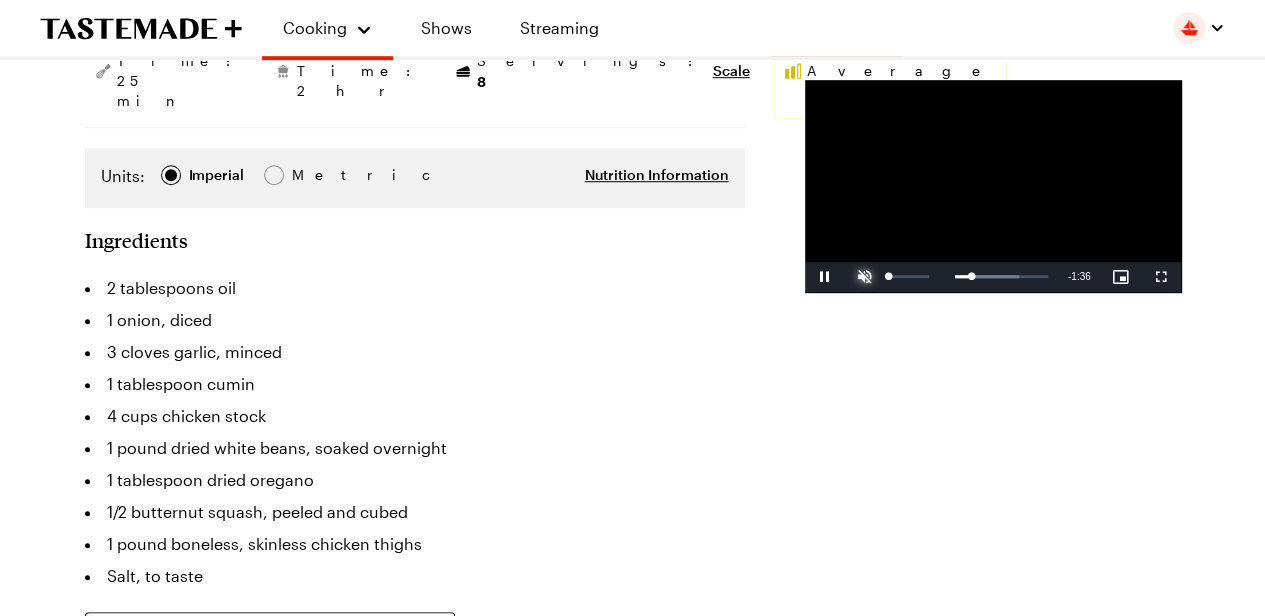 click at bounding box center (865, 277) 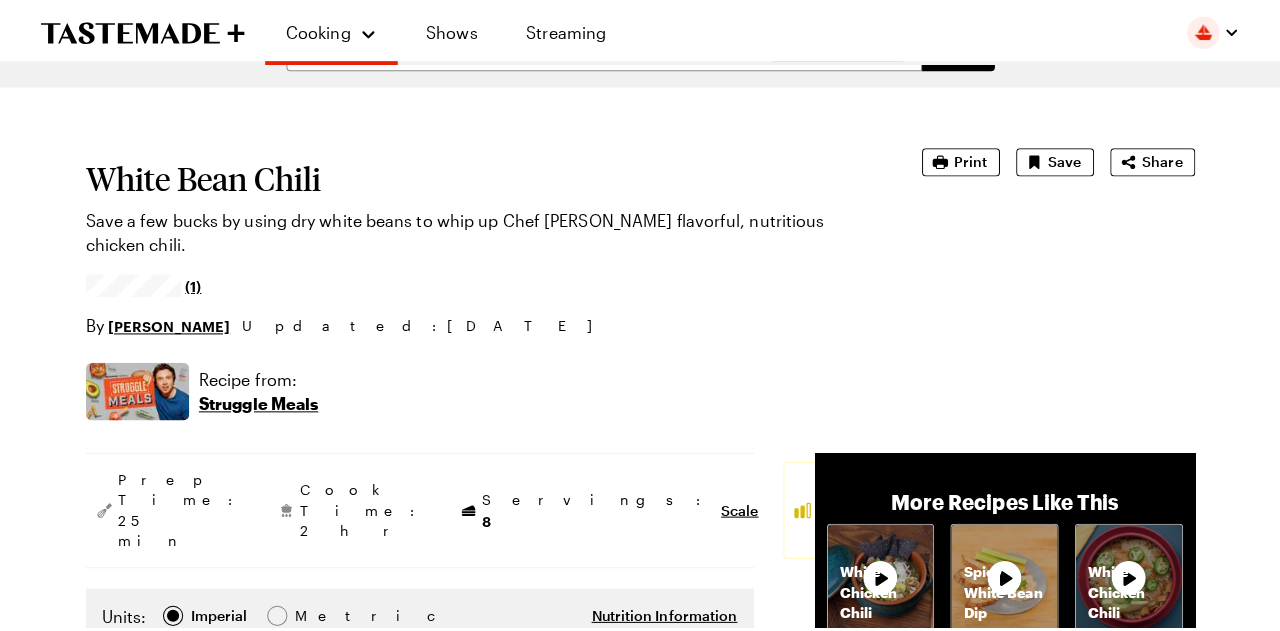scroll, scrollTop: 205, scrollLeft: 0, axis: vertical 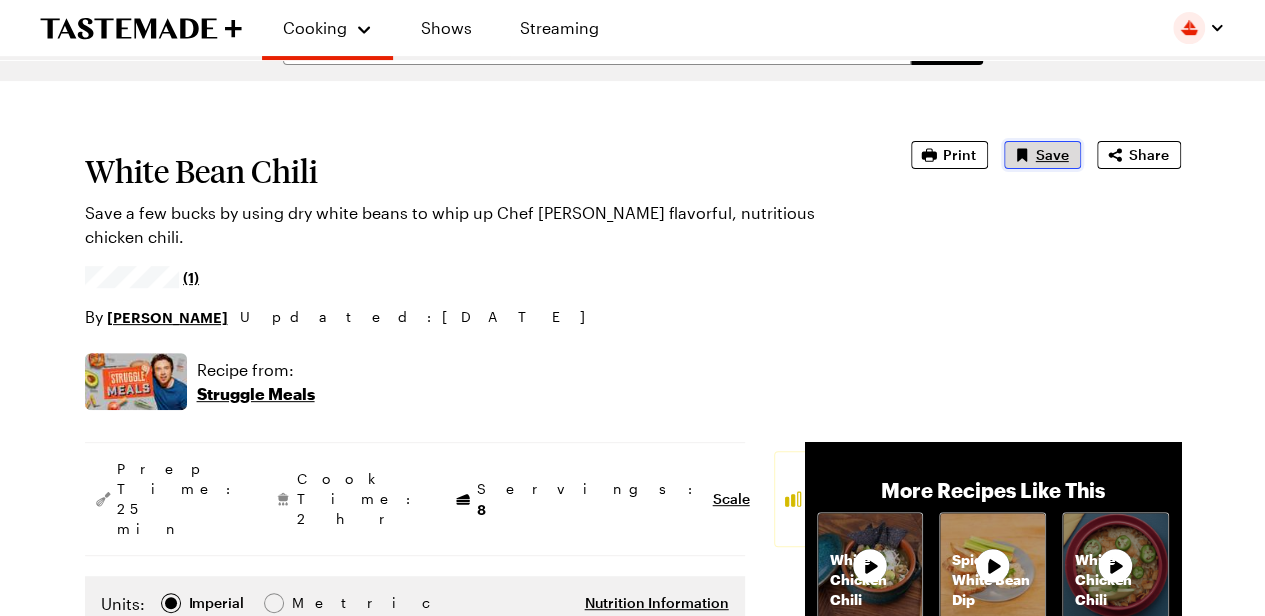 click on "Save" at bounding box center [1042, 155] 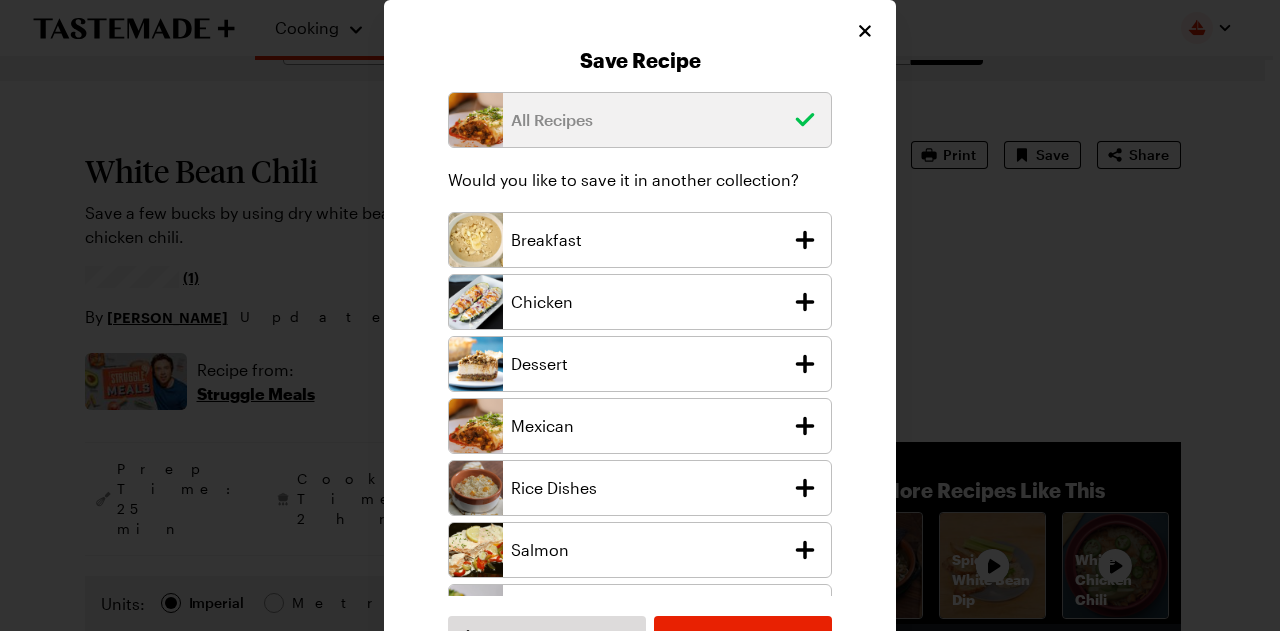 click 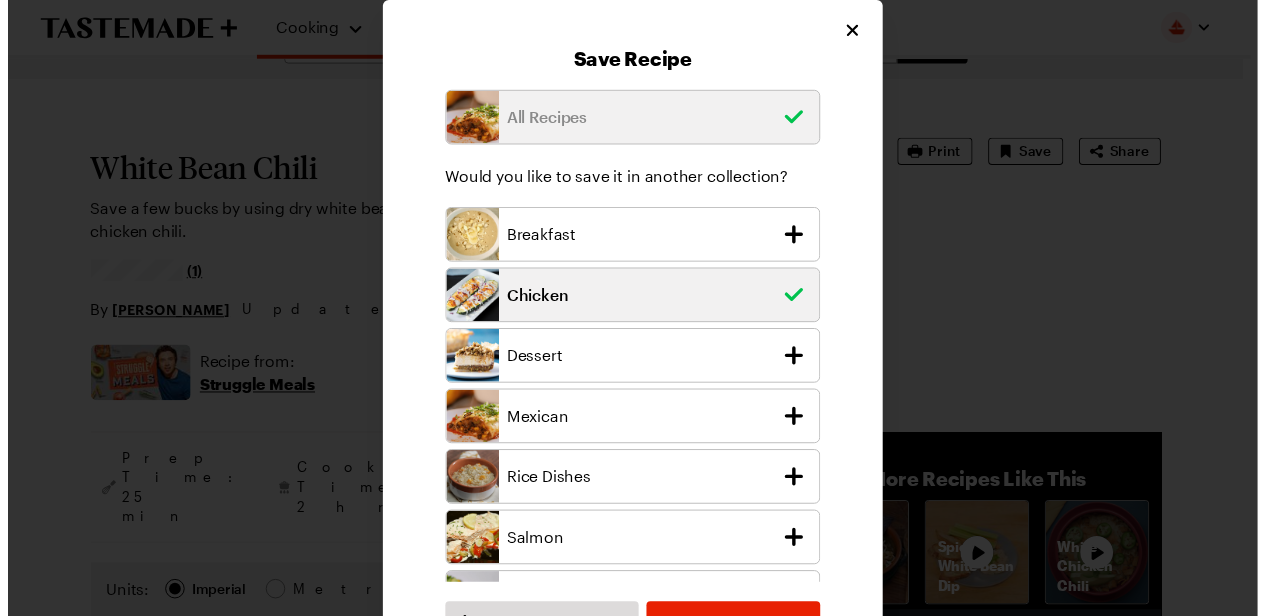 scroll, scrollTop: 60, scrollLeft: 0, axis: vertical 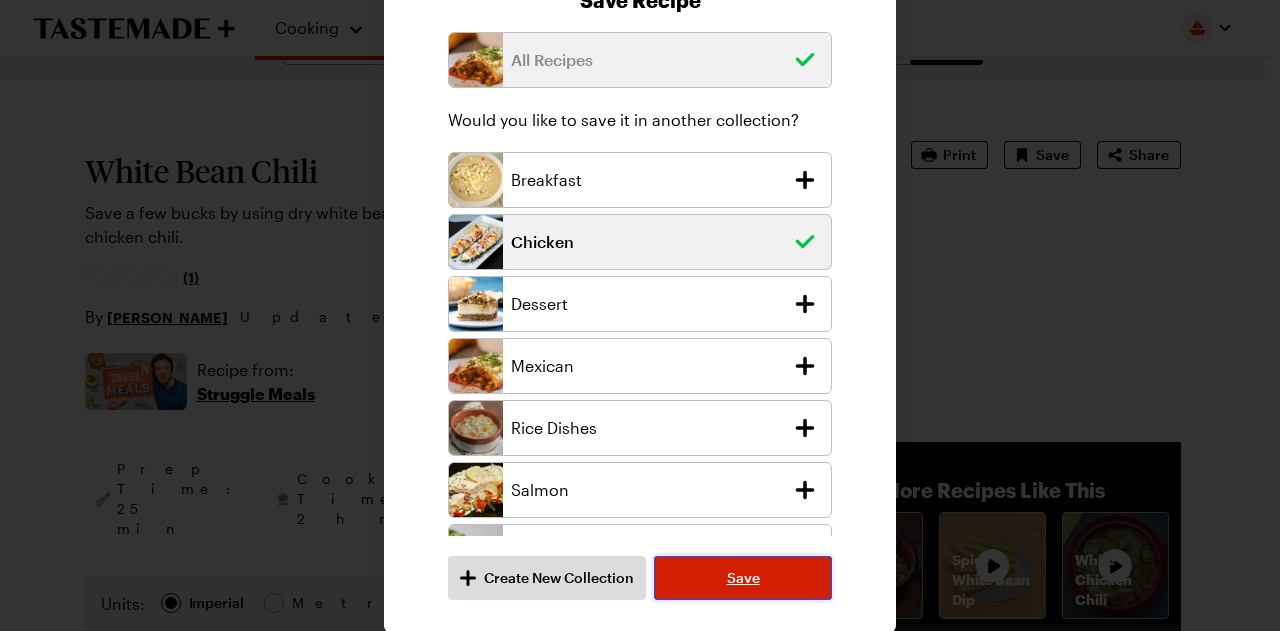click on "Save" at bounding box center (743, 578) 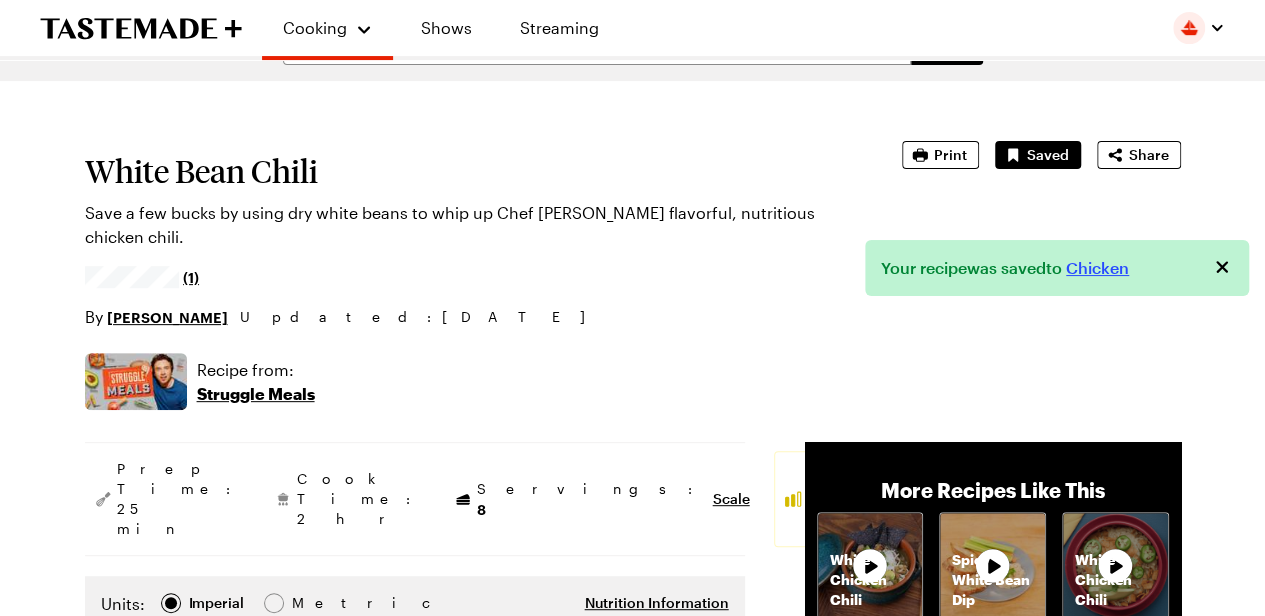 type on "x" 